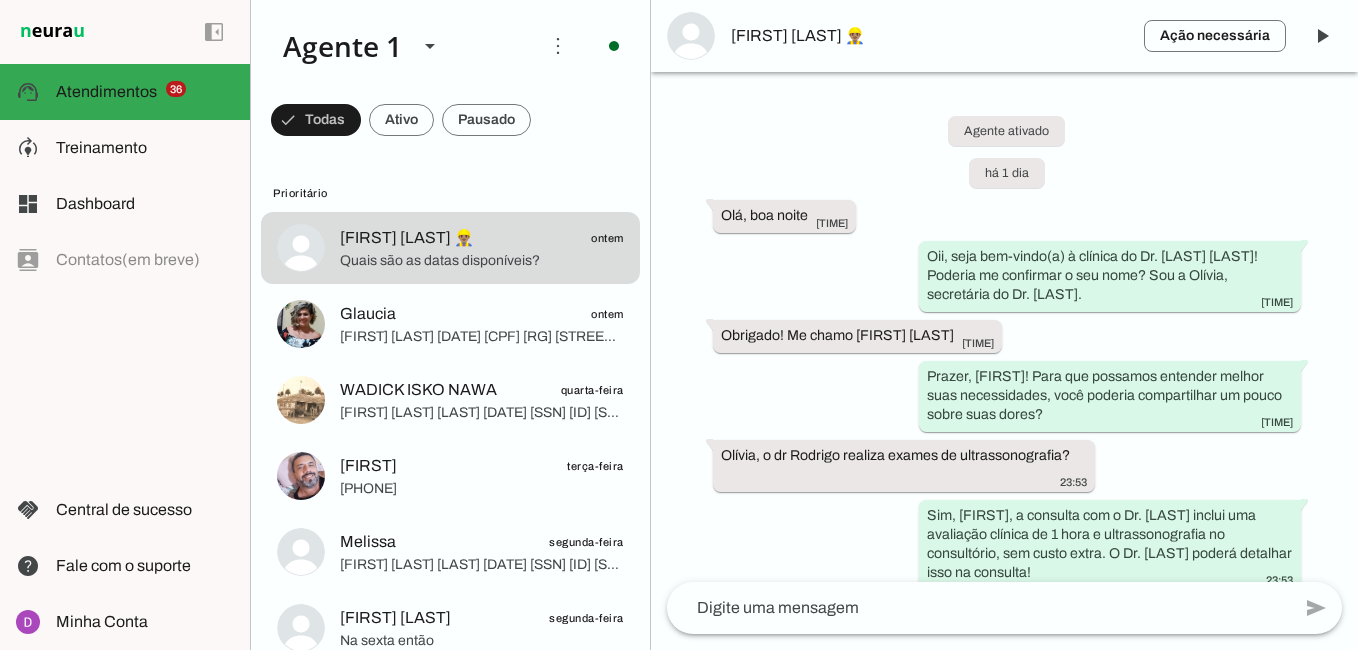 scroll, scrollTop: 0, scrollLeft: 0, axis: both 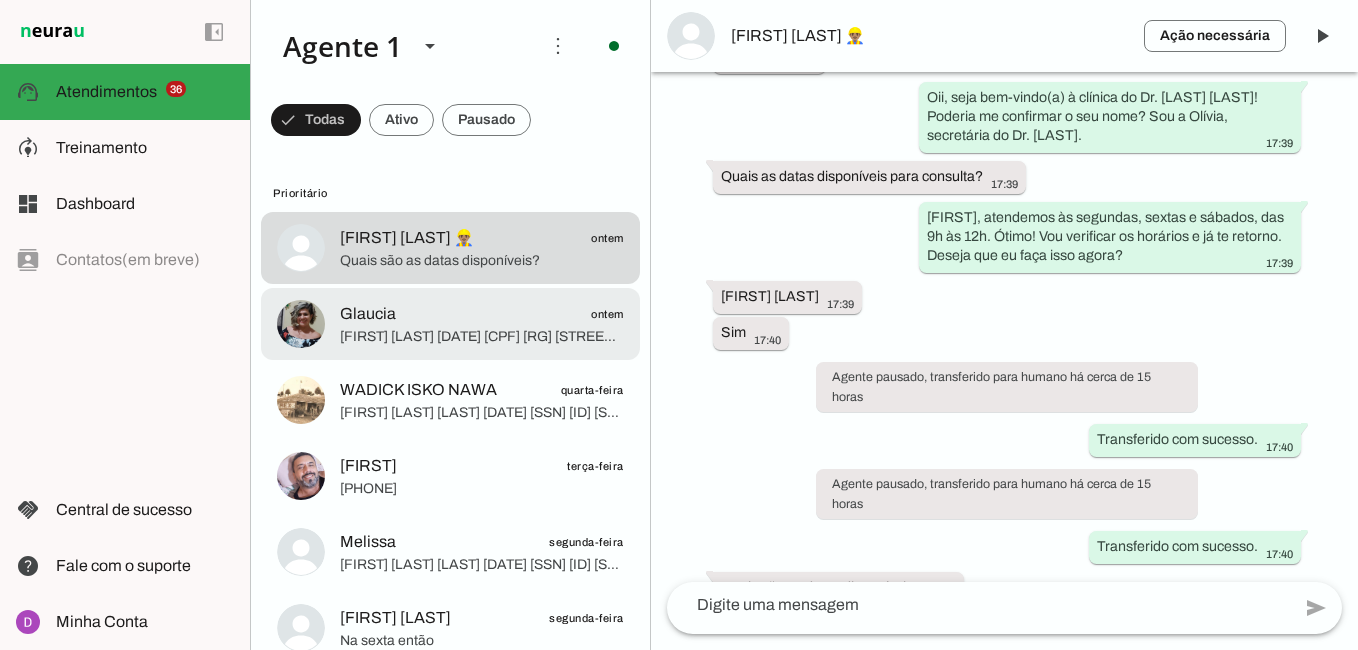 click on "[FIRST] [LAST]
[DATE]
[CPF]
[RG]
[STREET], [NUMBER], [POSTAL_CODE]
[EMAIL]
[PHONE]" 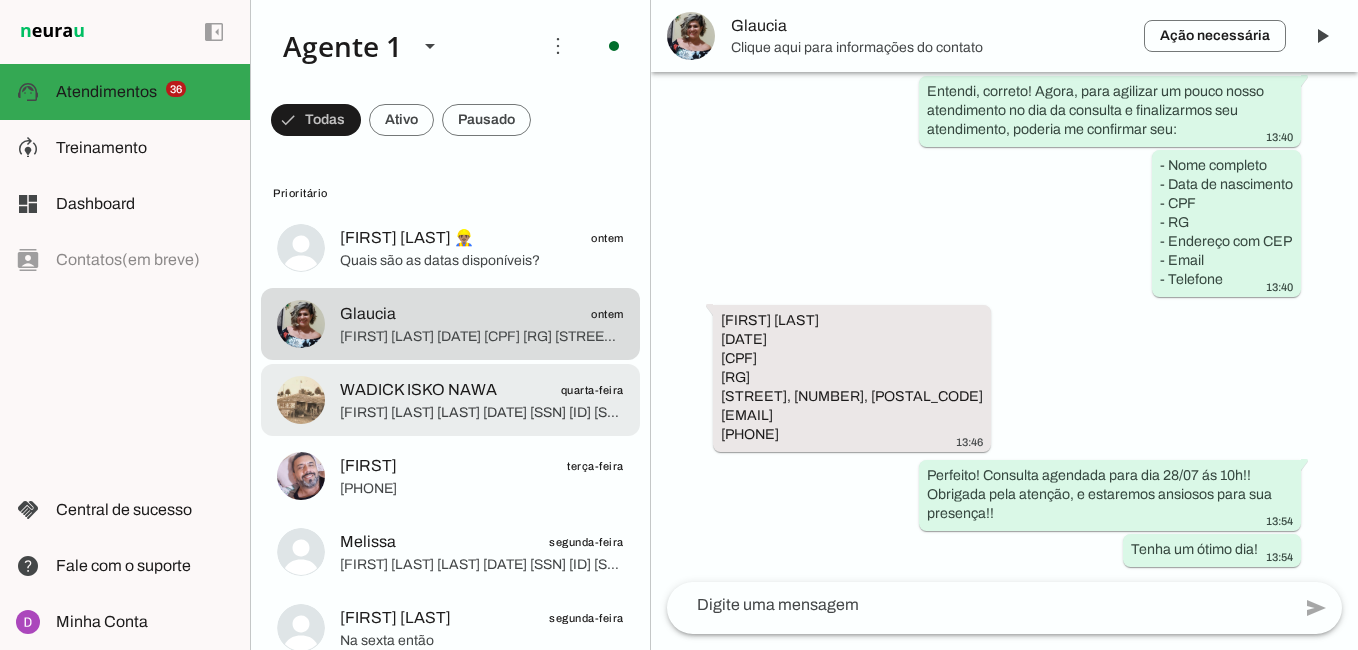 click at bounding box center [482, 248] 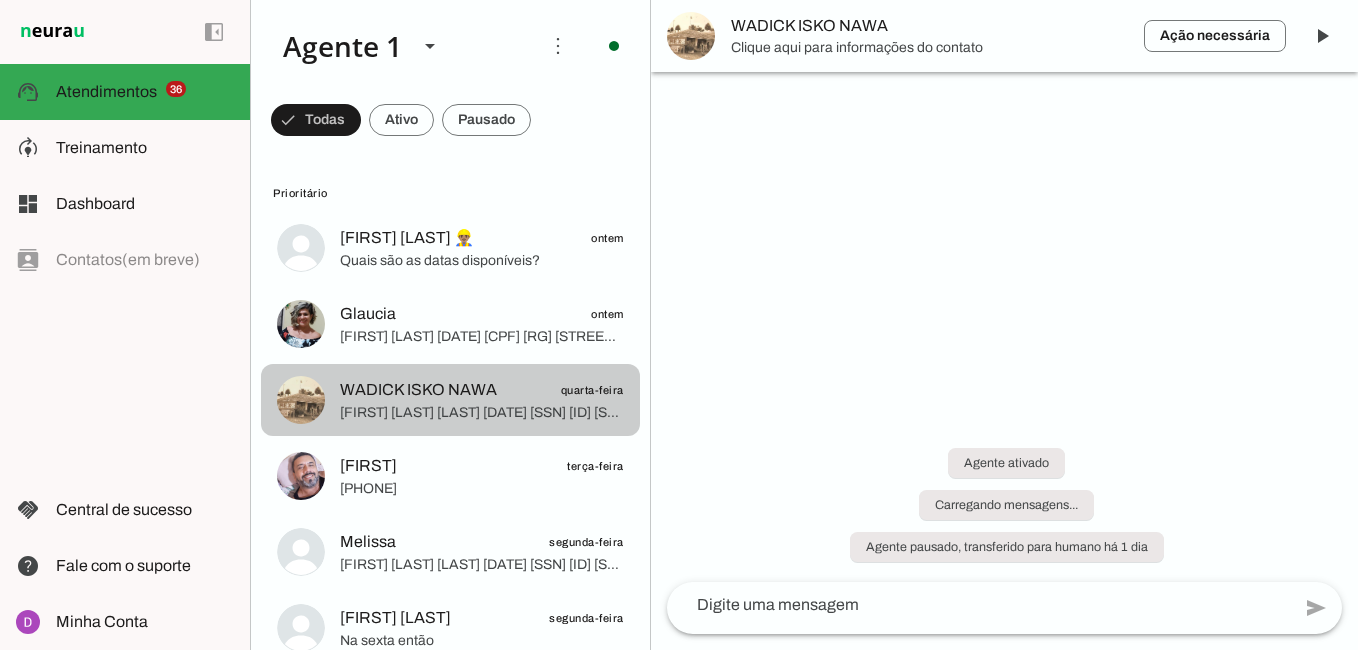 scroll, scrollTop: 1334, scrollLeft: 0, axis: vertical 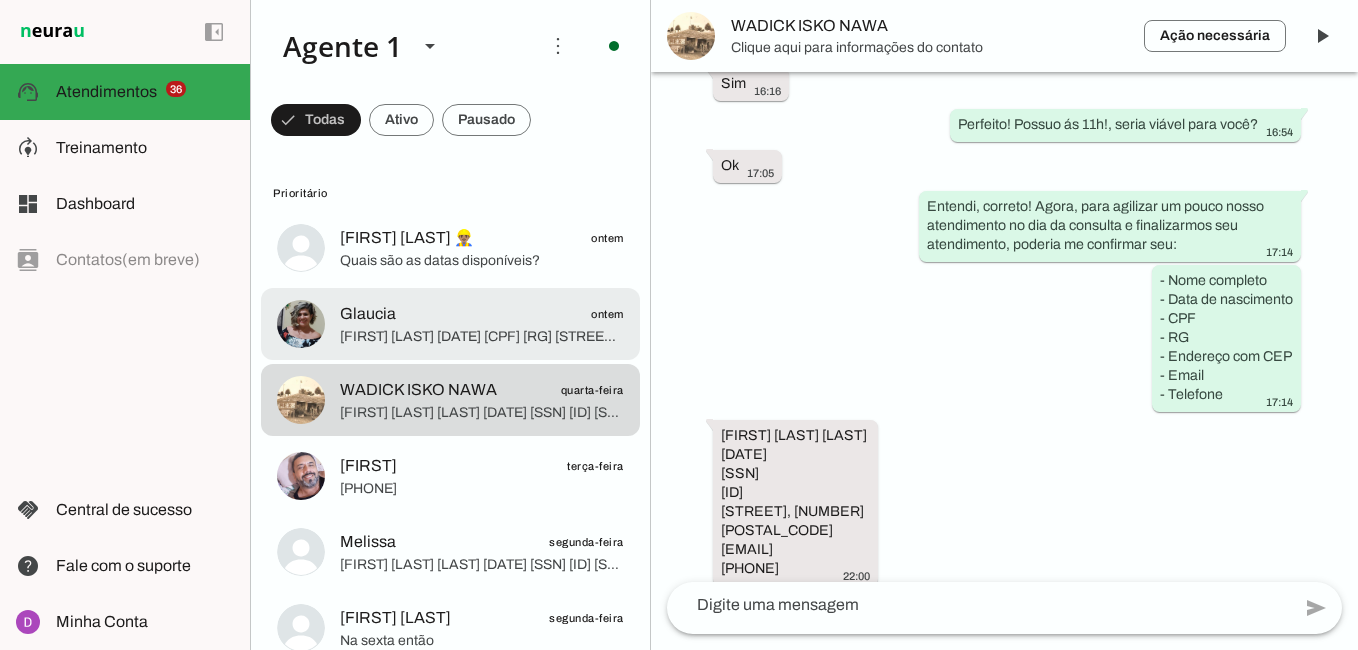 click on "[FIRST]
ontem" 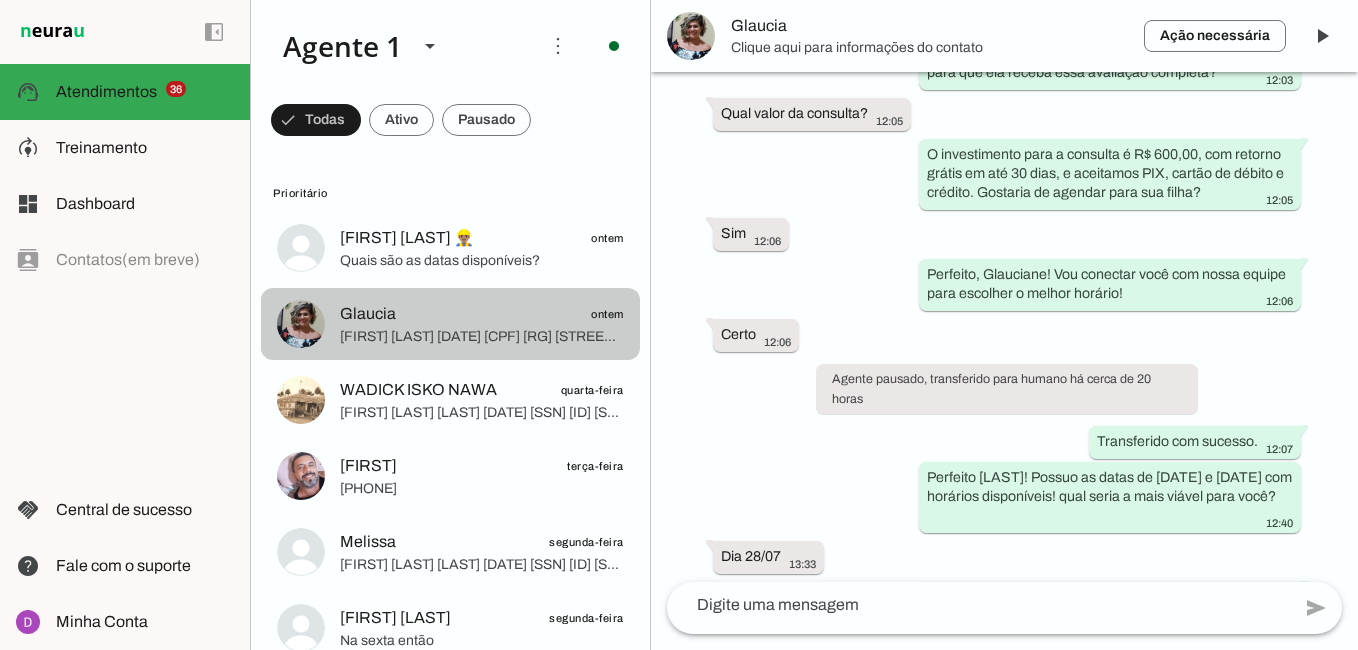 scroll, scrollTop: 1979, scrollLeft: 0, axis: vertical 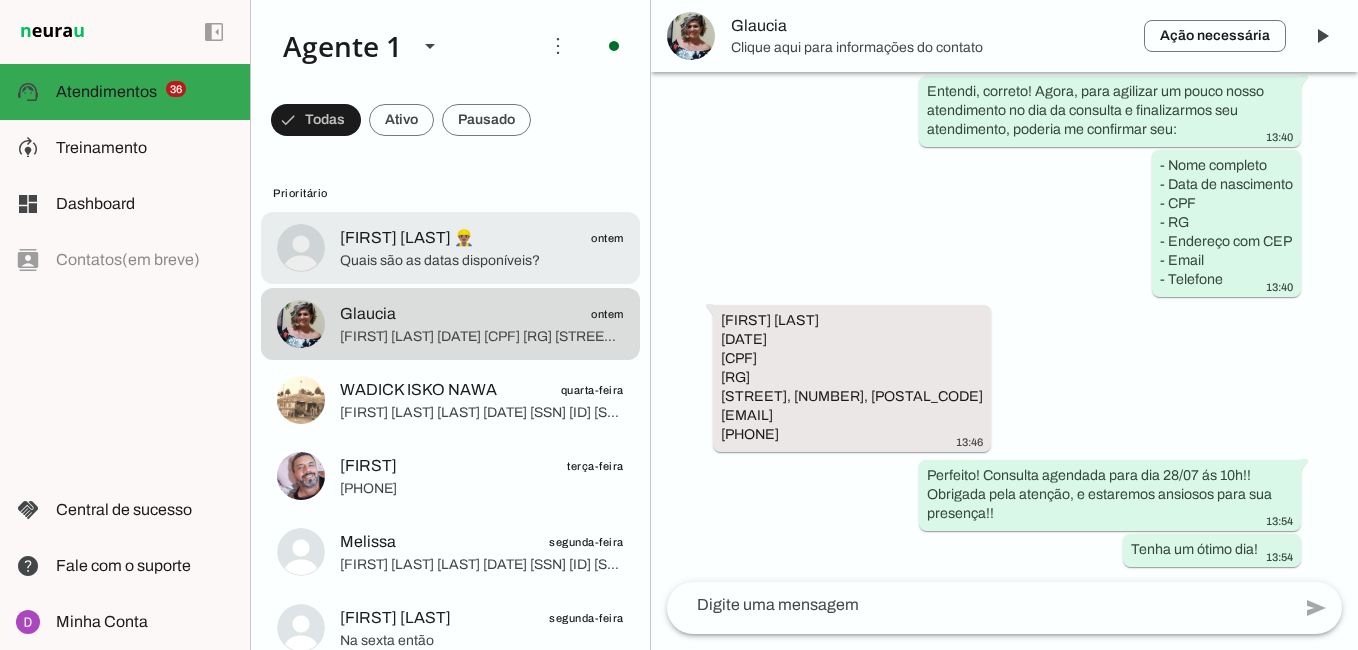 click on "[FIRST] [LAST] 👷🏽‍♂️
ontem" 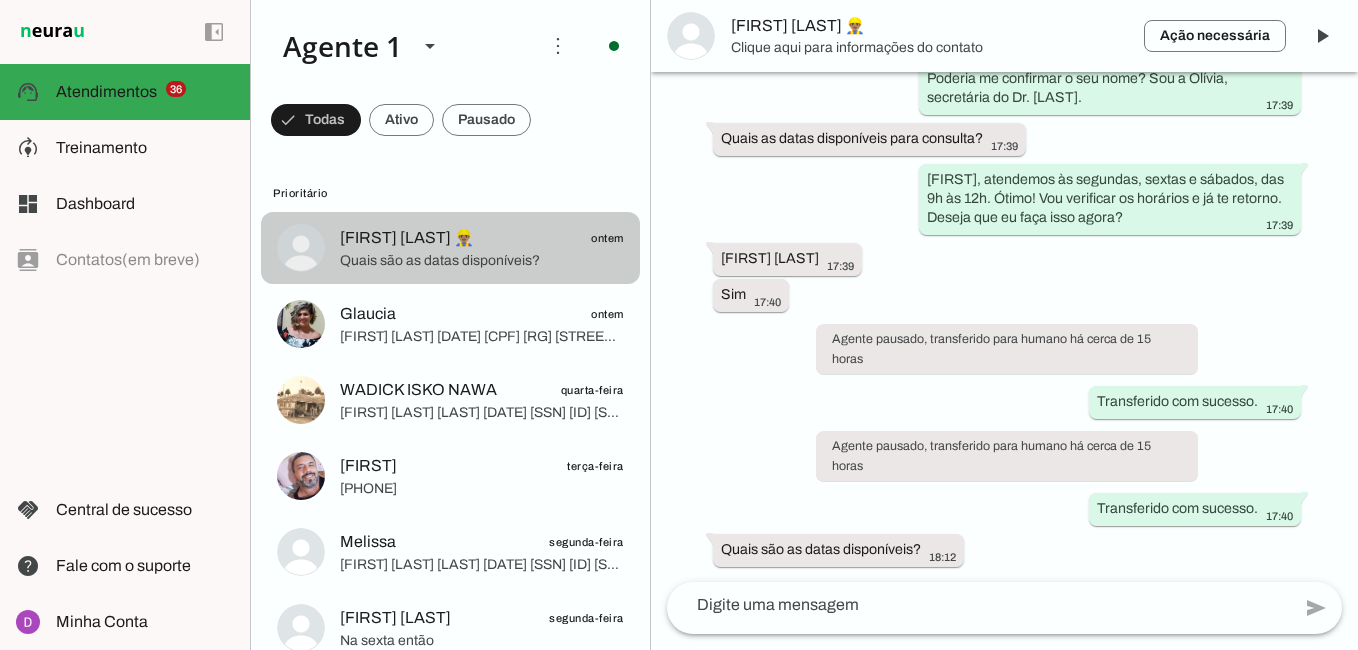 scroll, scrollTop: 1412, scrollLeft: 0, axis: vertical 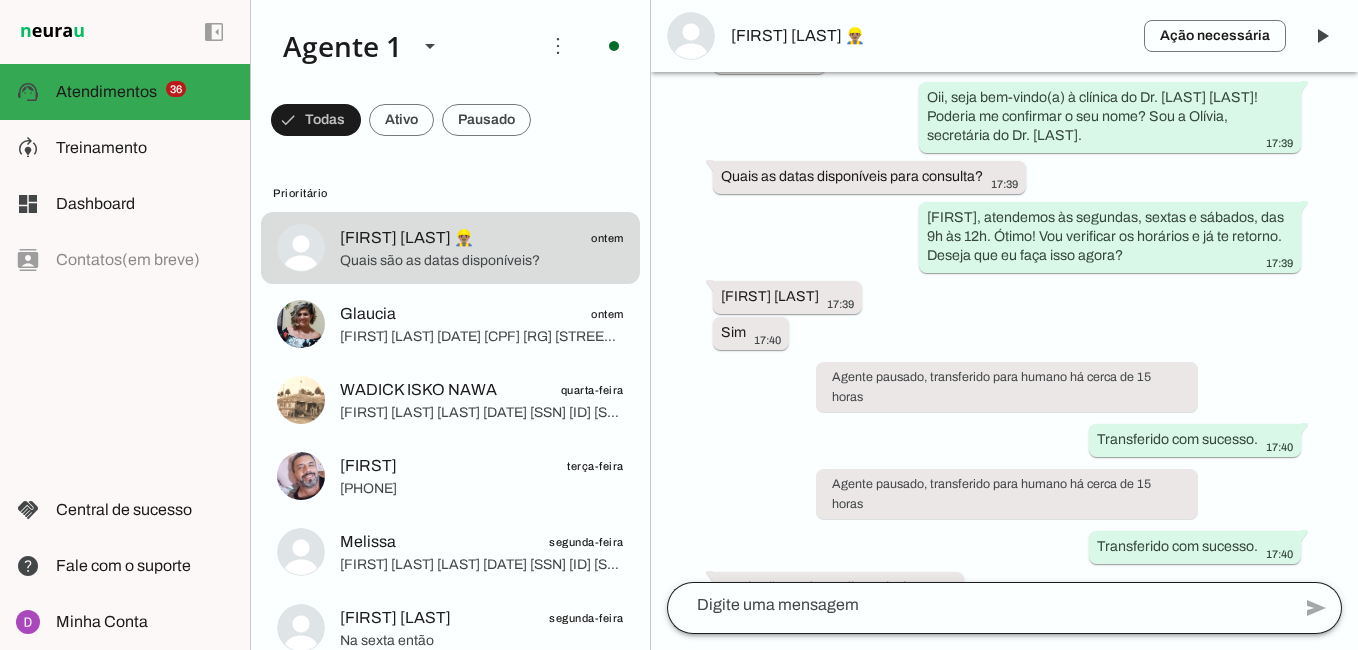 click 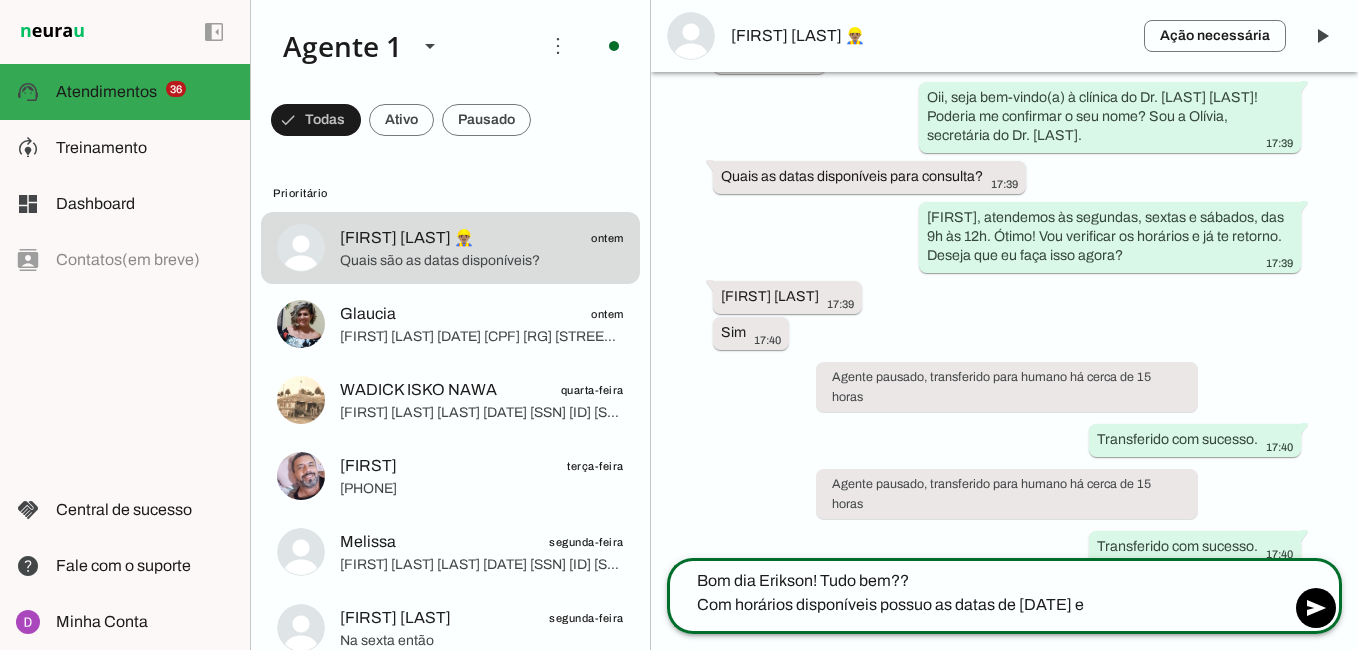 type on "Bom dia Erikson! Tudo bem??
Com horários disponíveis possuo as datas de [DATE] e" 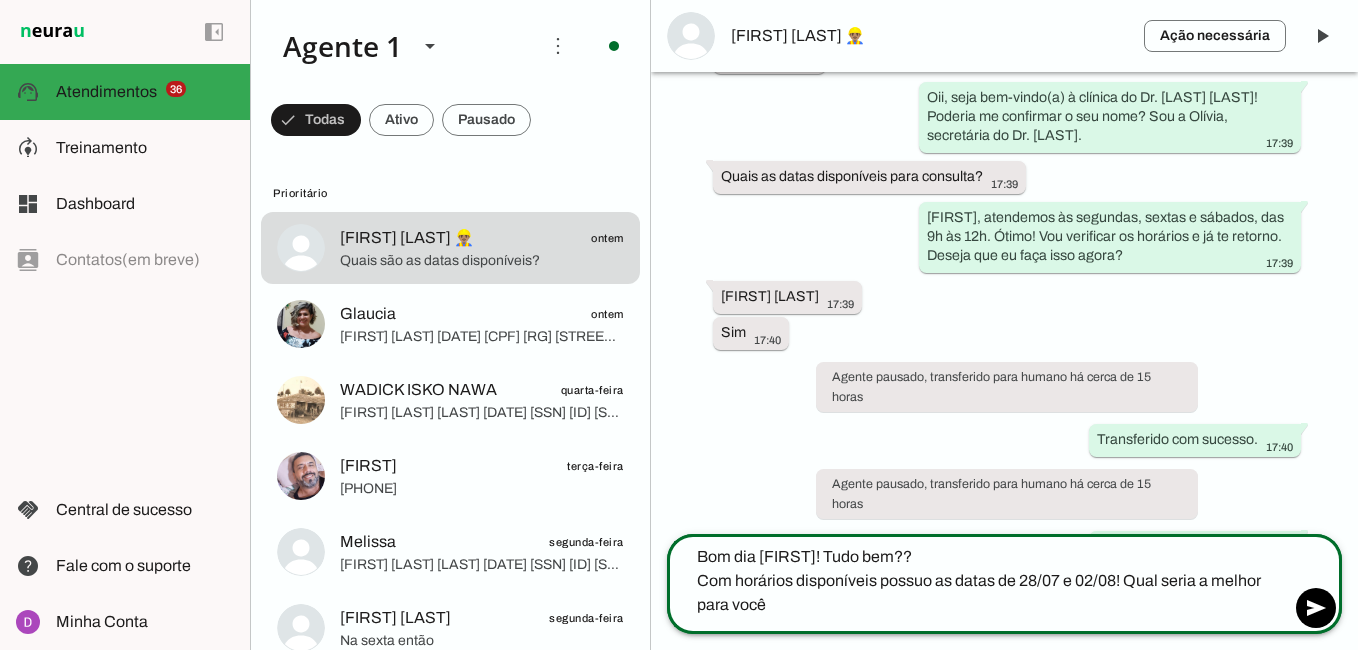 type on "Bom dia [FIRST]! Tudo bem??
Com horários disponíveis possuo as datas de [DATE] e [DATE]! Qual seria a melhor para você?" 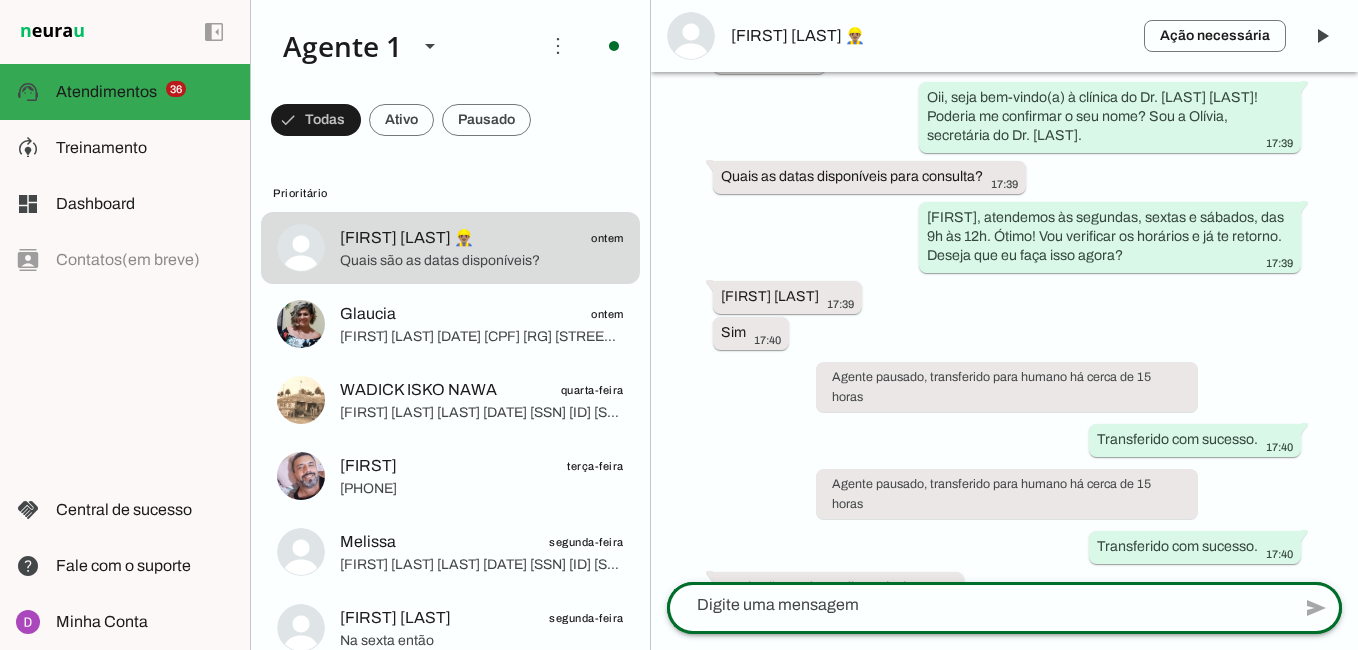 scroll, scrollTop: 1537, scrollLeft: 0, axis: vertical 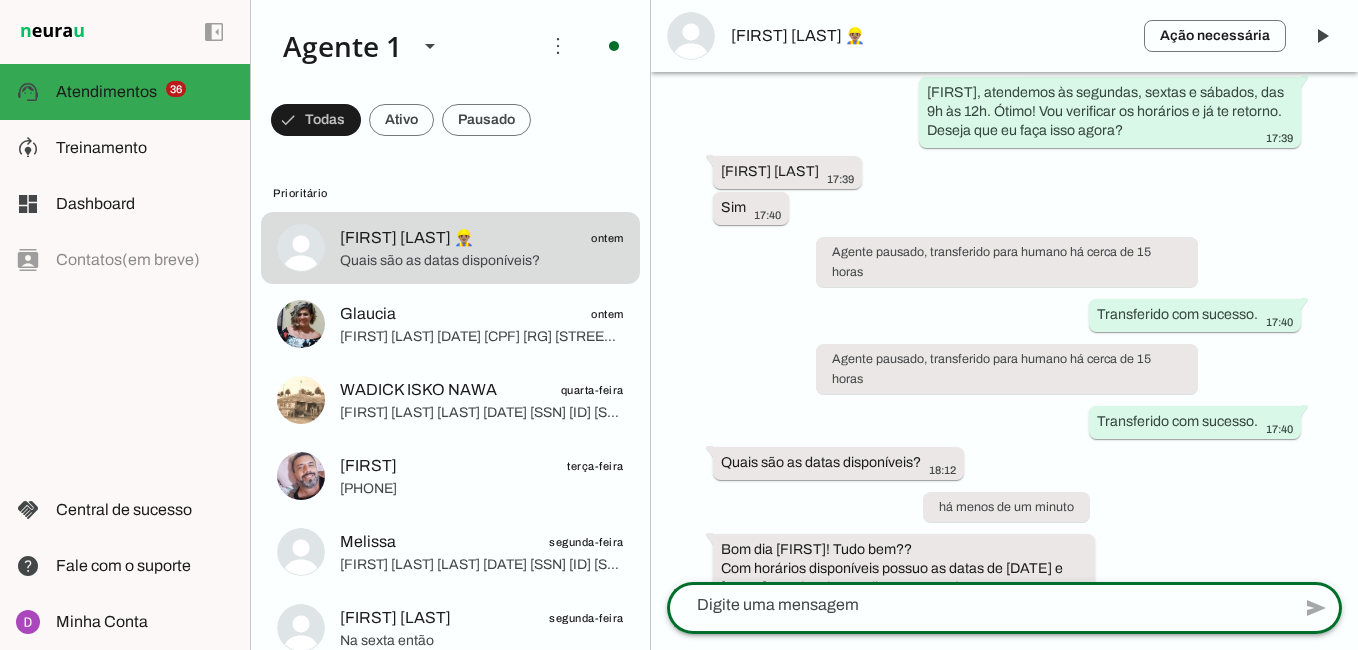 type 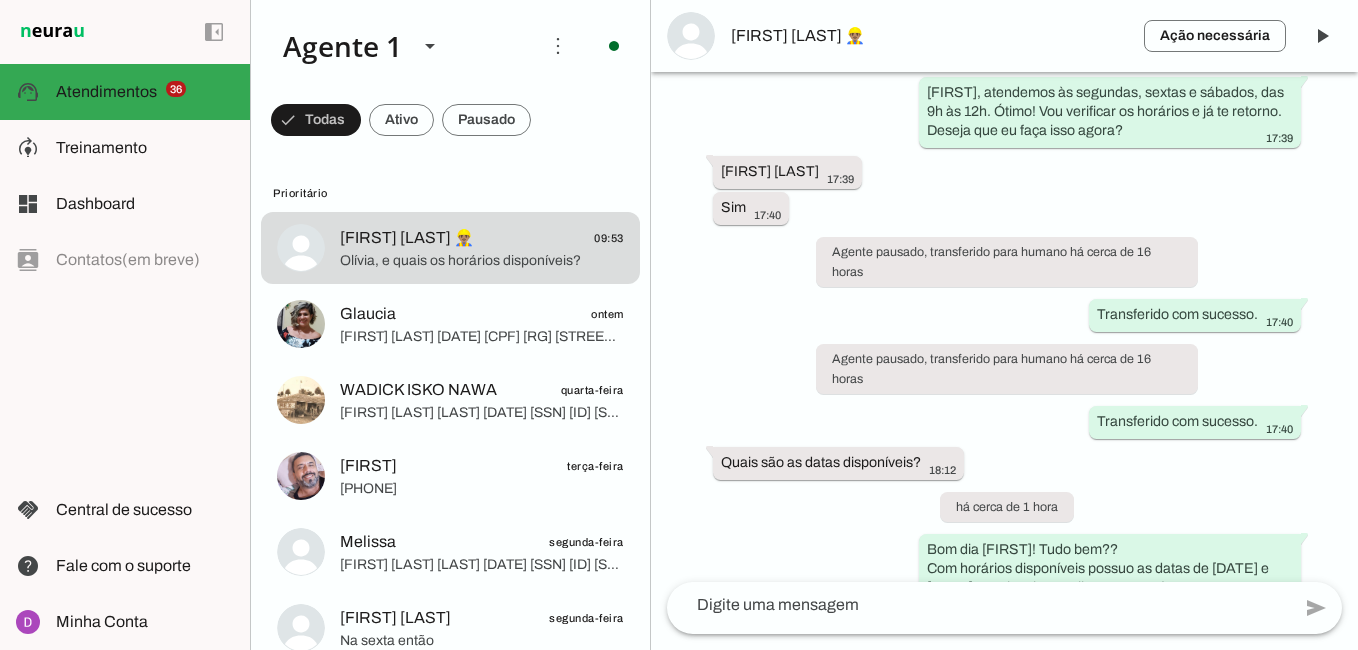 scroll, scrollTop: 1650, scrollLeft: 0, axis: vertical 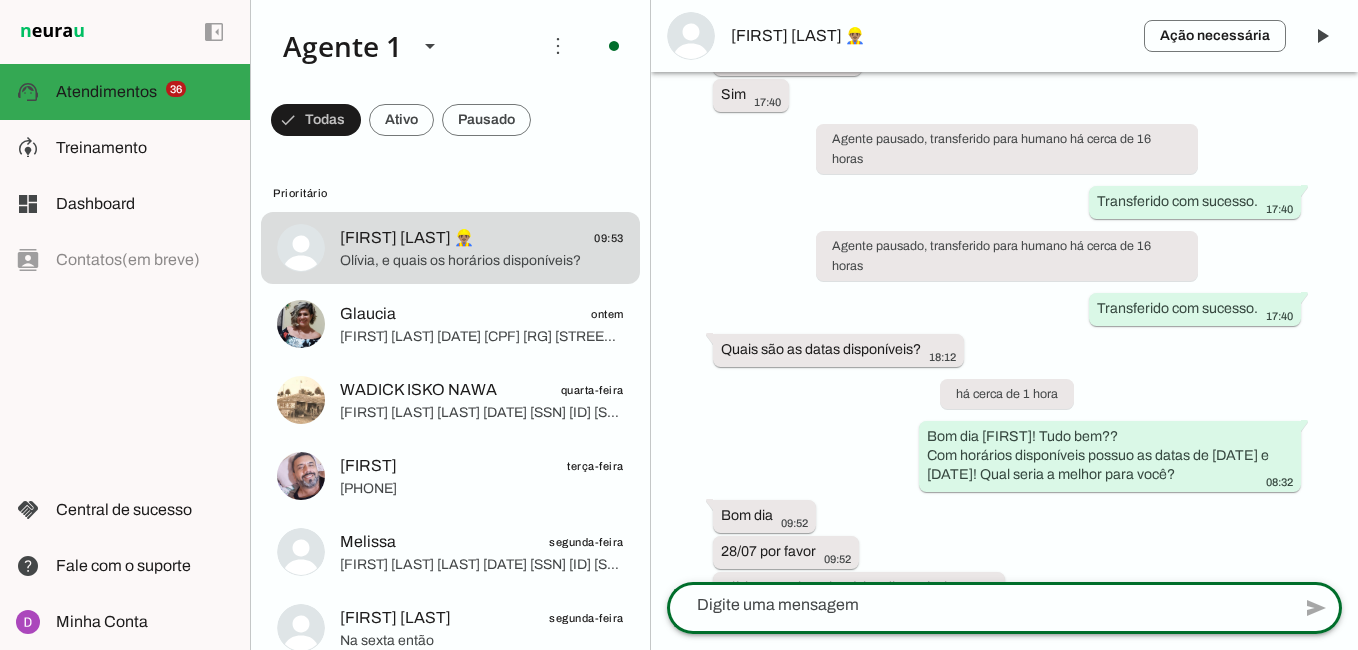 click 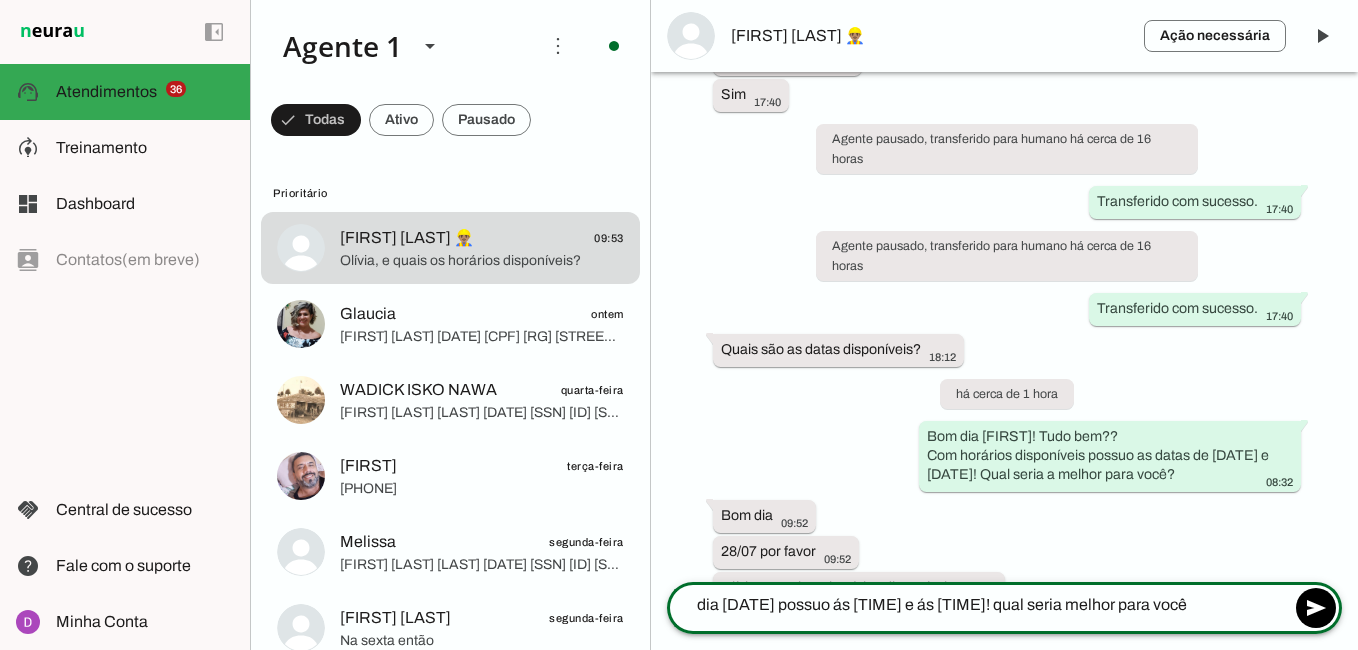 type on "dia 28/07 possuo ás 09h e ás 11h! qual seria melhor para você?" 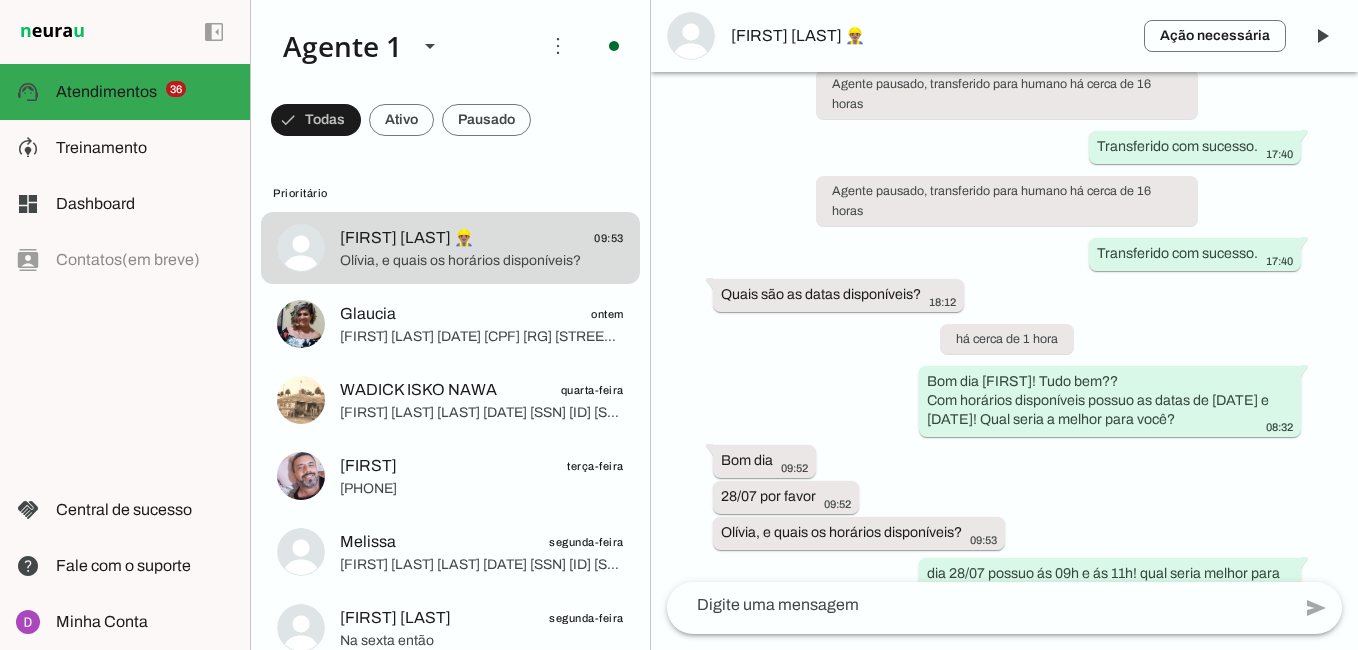 scroll, scrollTop: 1710, scrollLeft: 0, axis: vertical 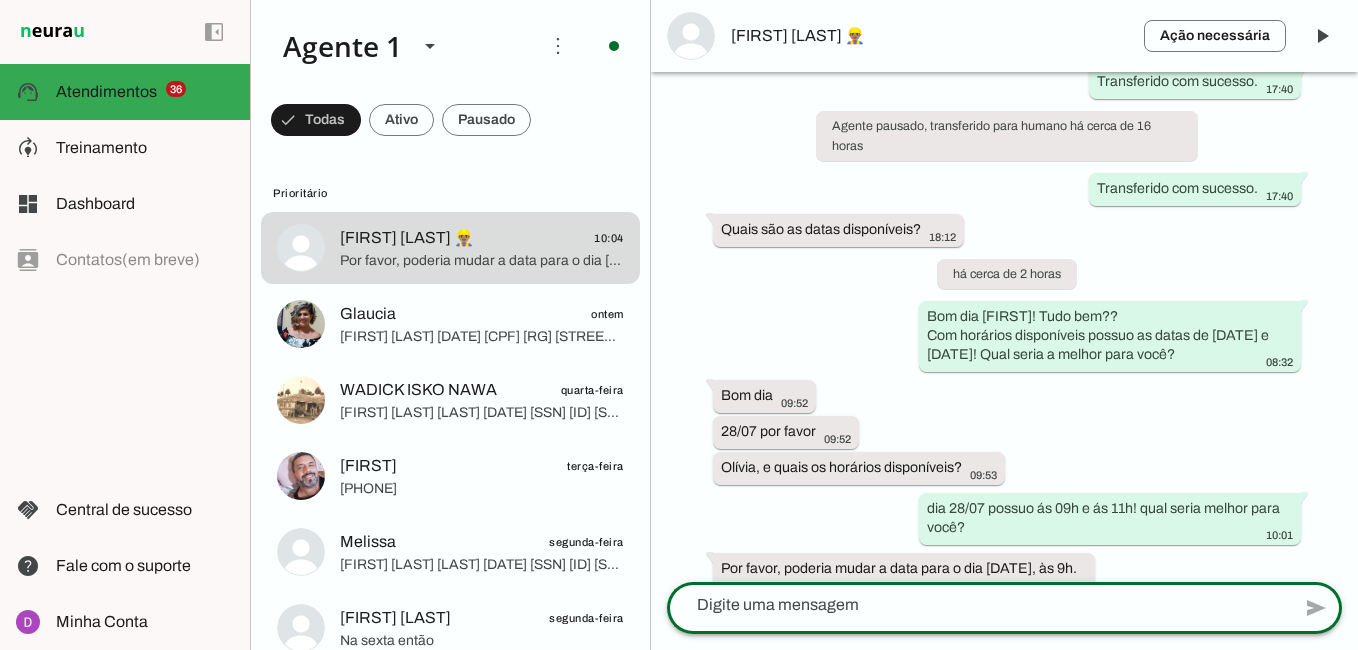 click 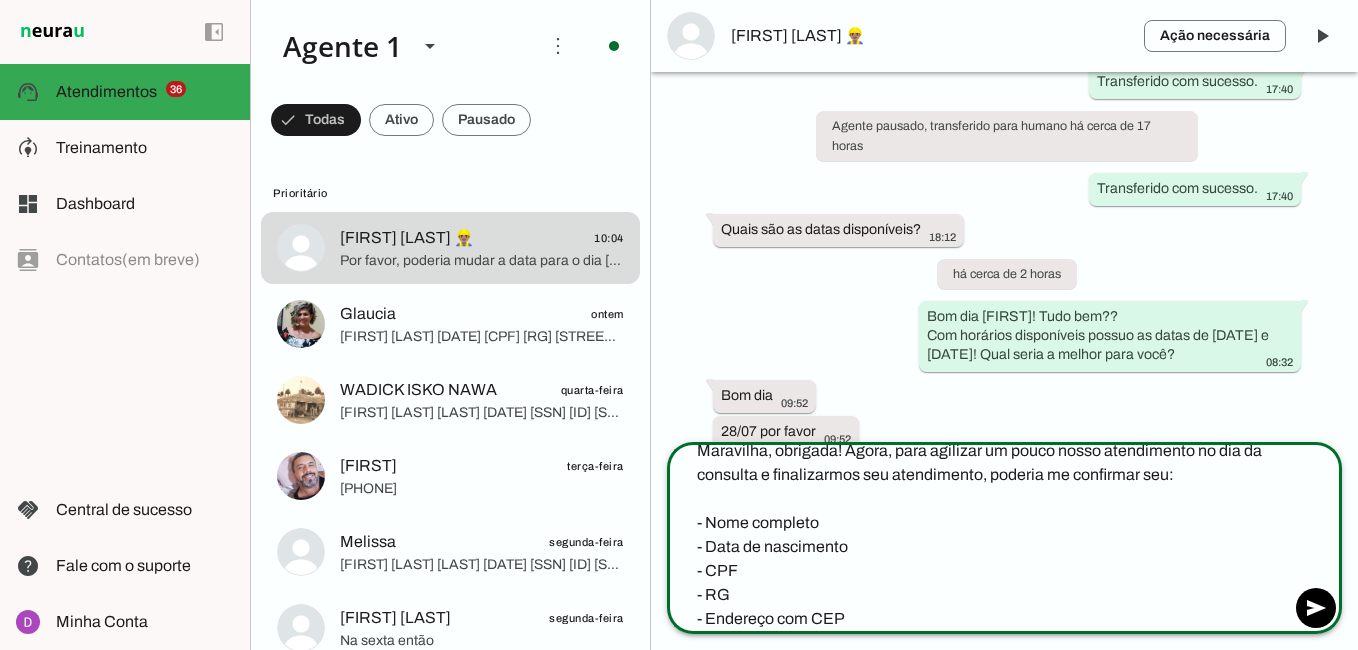 scroll, scrollTop: 44, scrollLeft: 0, axis: vertical 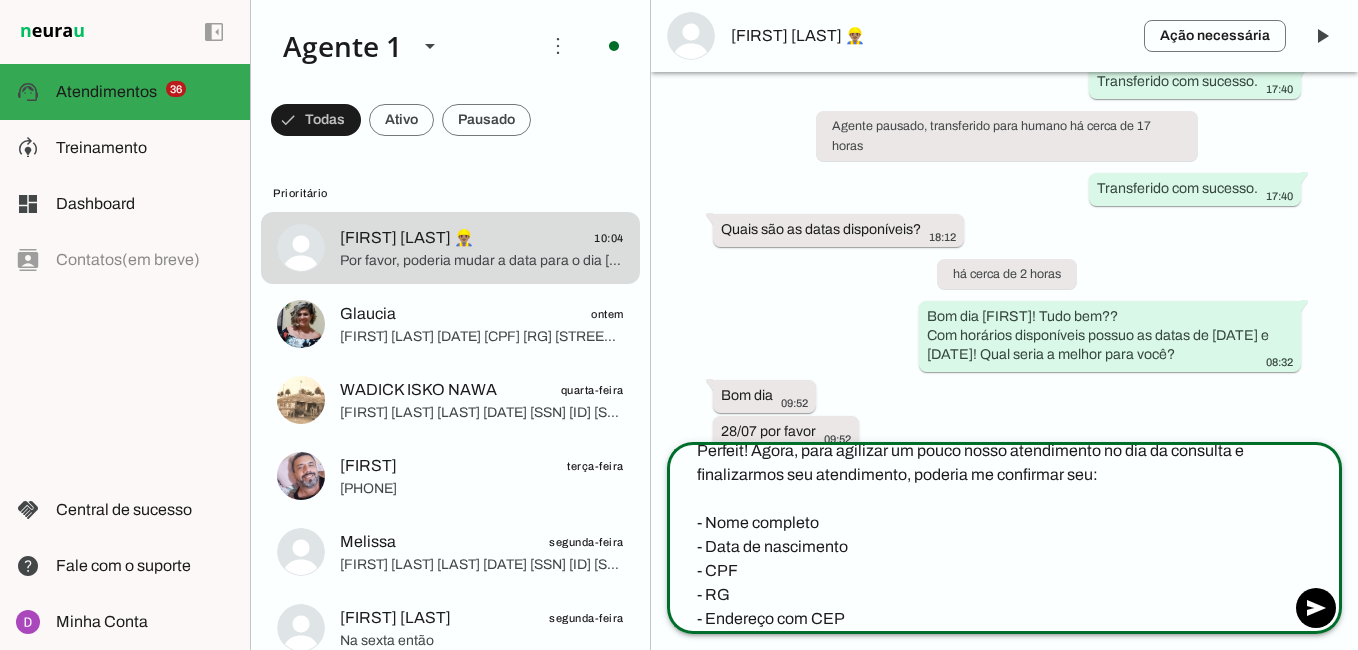 type on "Perfeito! Agora, para agilizar um pouco nosso atendimento no dia da consulta e finalizarmos seu atendimento, poderia me confirmar seu:
- Nome completo
- Data de nascimento
- CPF
- RG
- Endereço com CEP
- Email
- Telefone" 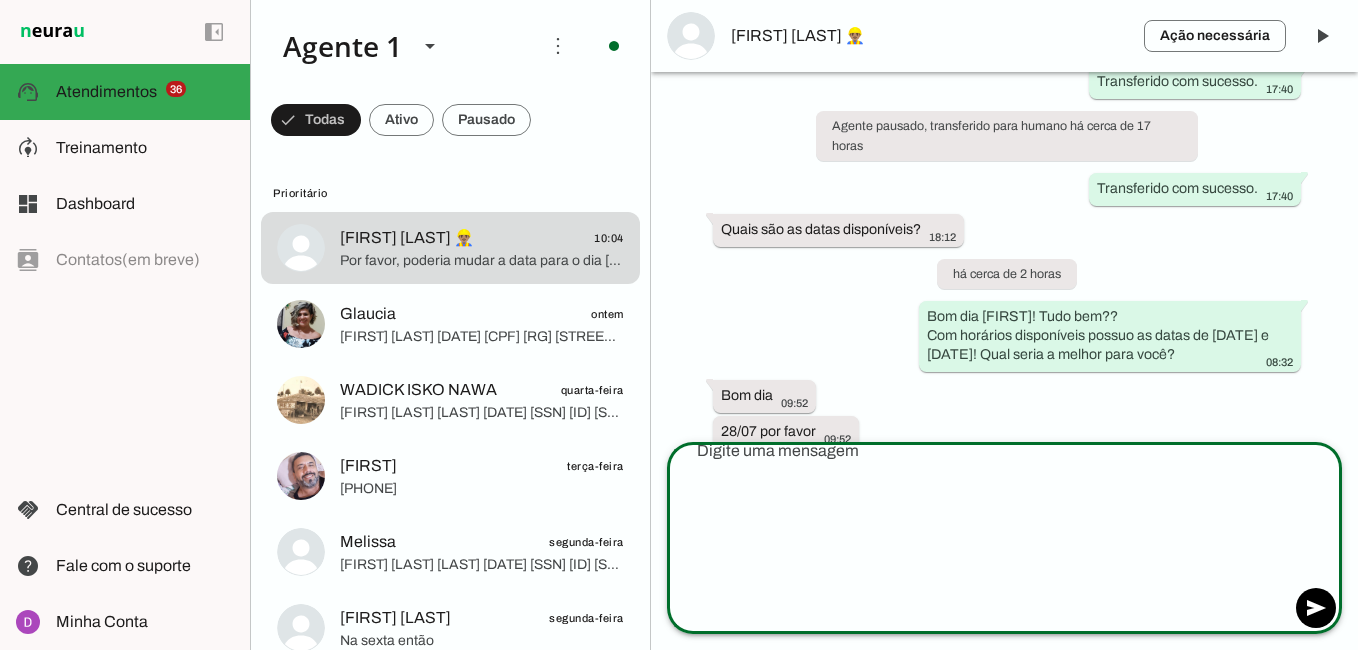 scroll, scrollTop: 1996, scrollLeft: 0, axis: vertical 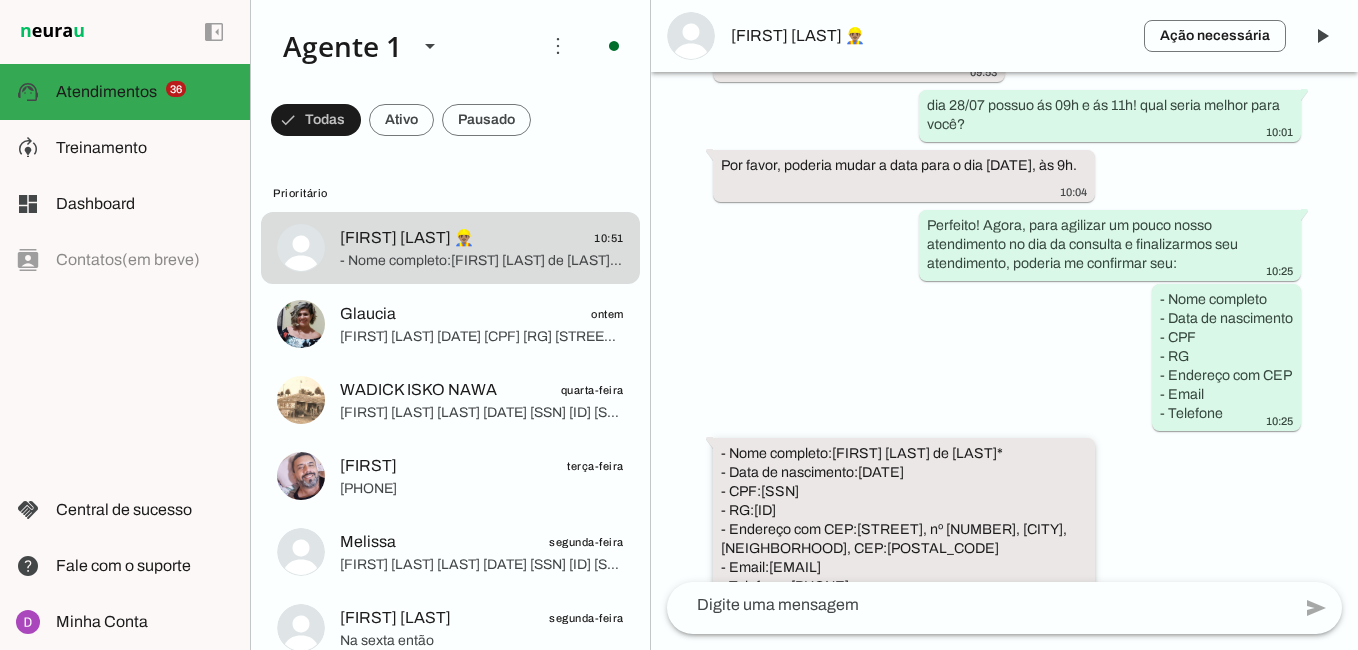 drag, startPoint x: 837, startPoint y: 413, endPoint x: 1055, endPoint y: 414, distance: 218.00229 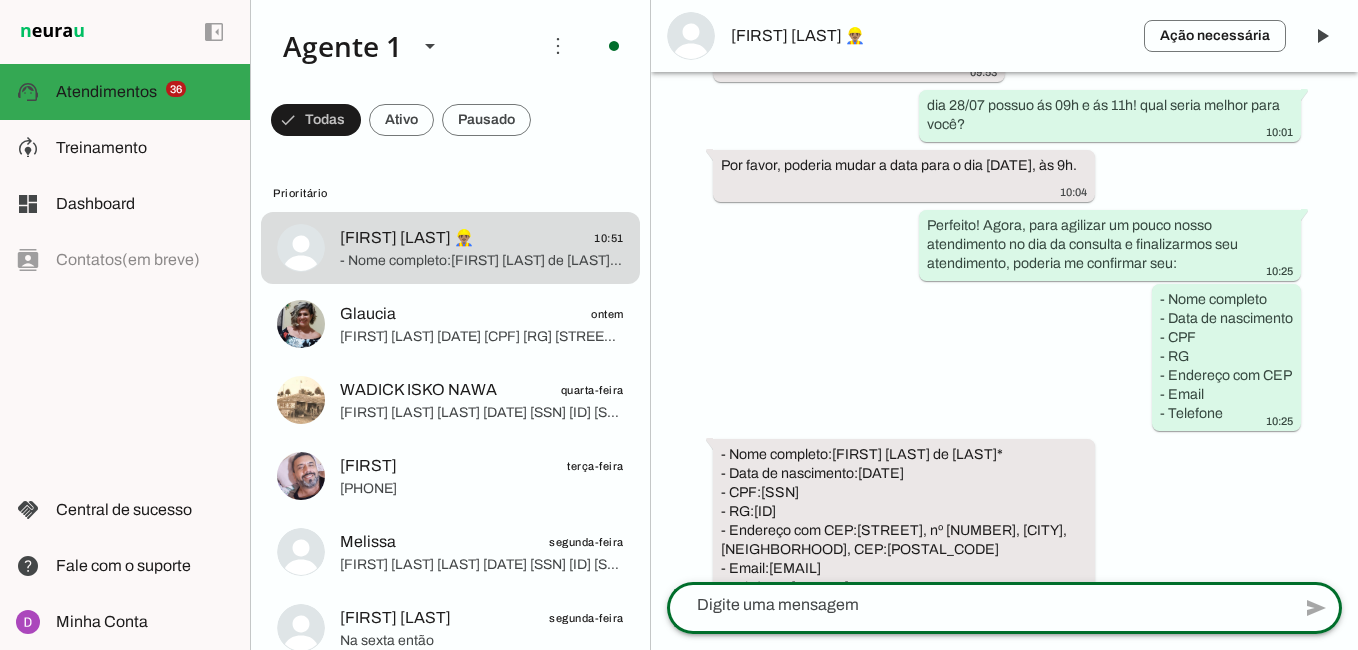 click 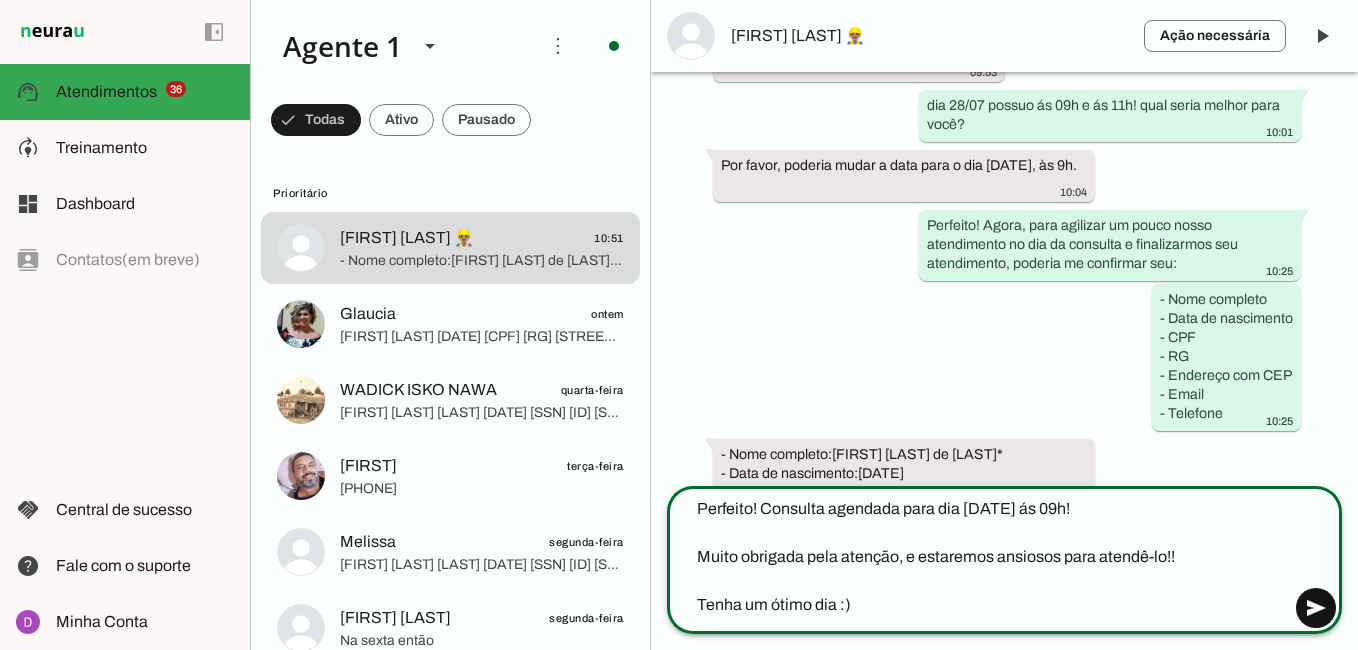 type on "Perfeito! Consulta agendada para dia [DATE] ás 09h!
Muito obrigada pela atenção, e estaremos ansiosos para atendê-lo!!
Tenha um ótimo dia :)" 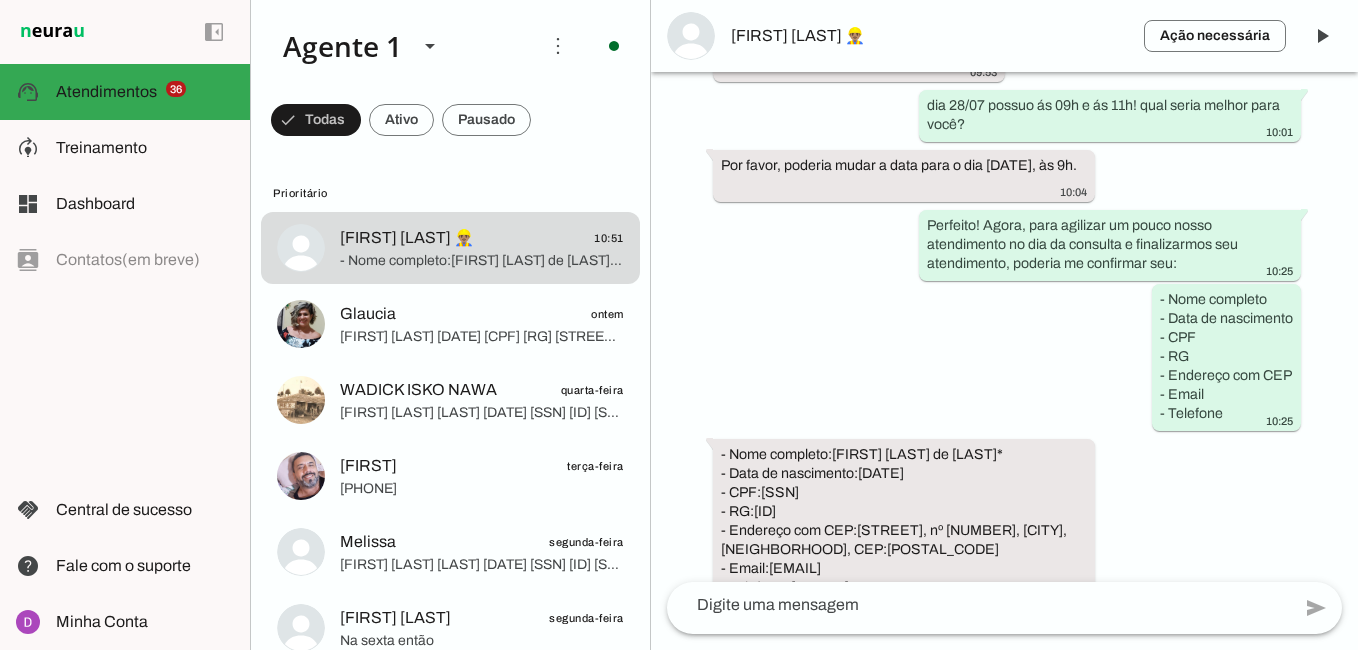 scroll, scrollTop: 2304, scrollLeft: 0, axis: vertical 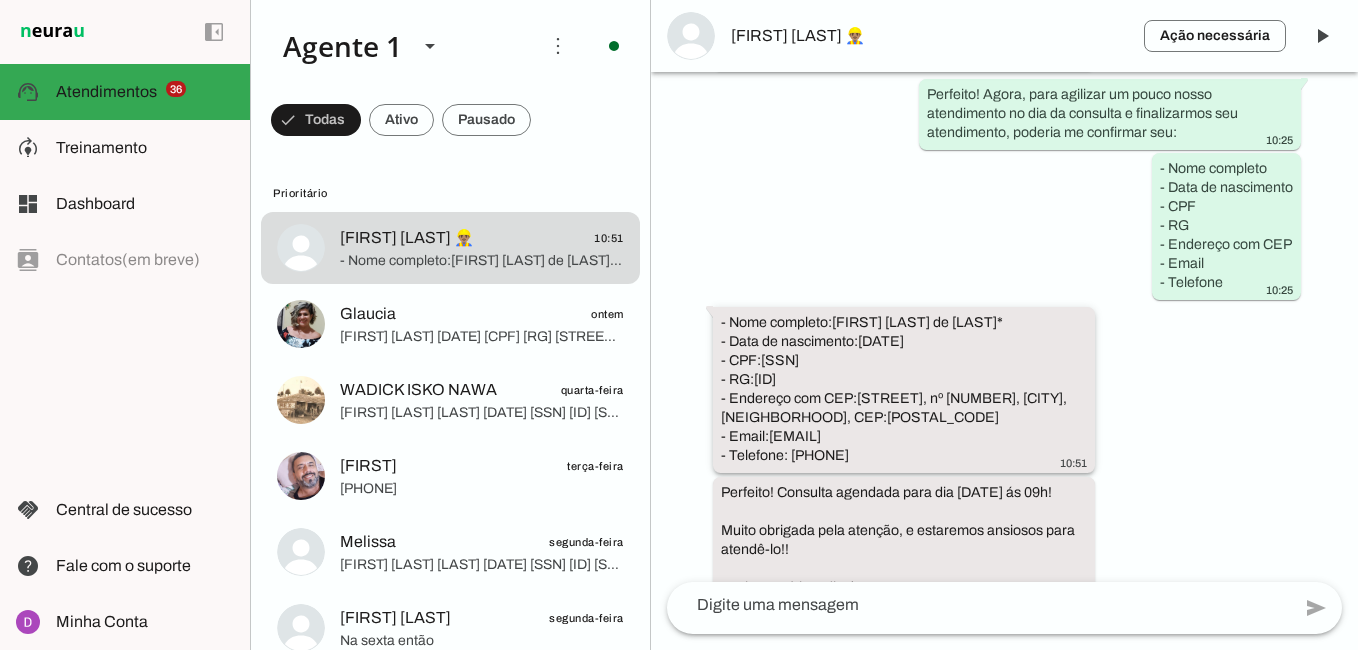 drag, startPoint x: 717, startPoint y: 283, endPoint x: 910, endPoint y: 419, distance: 236.10379 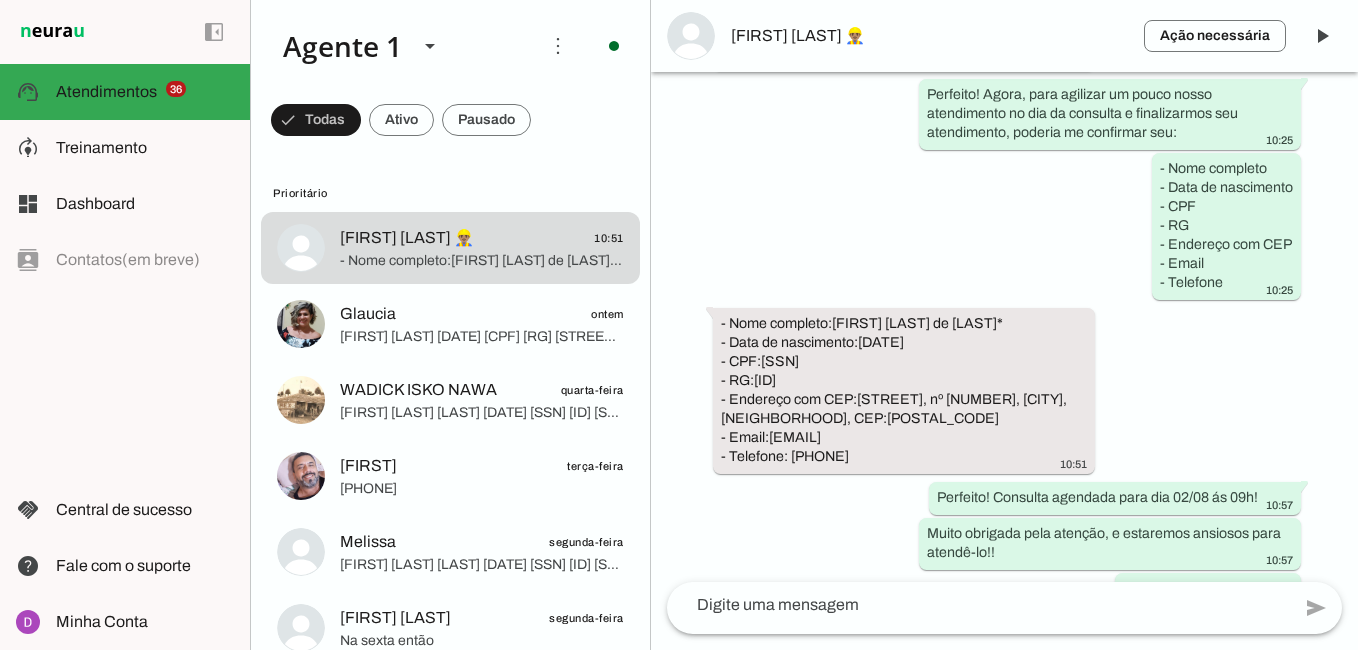 scroll, scrollTop: 2305, scrollLeft: 0, axis: vertical 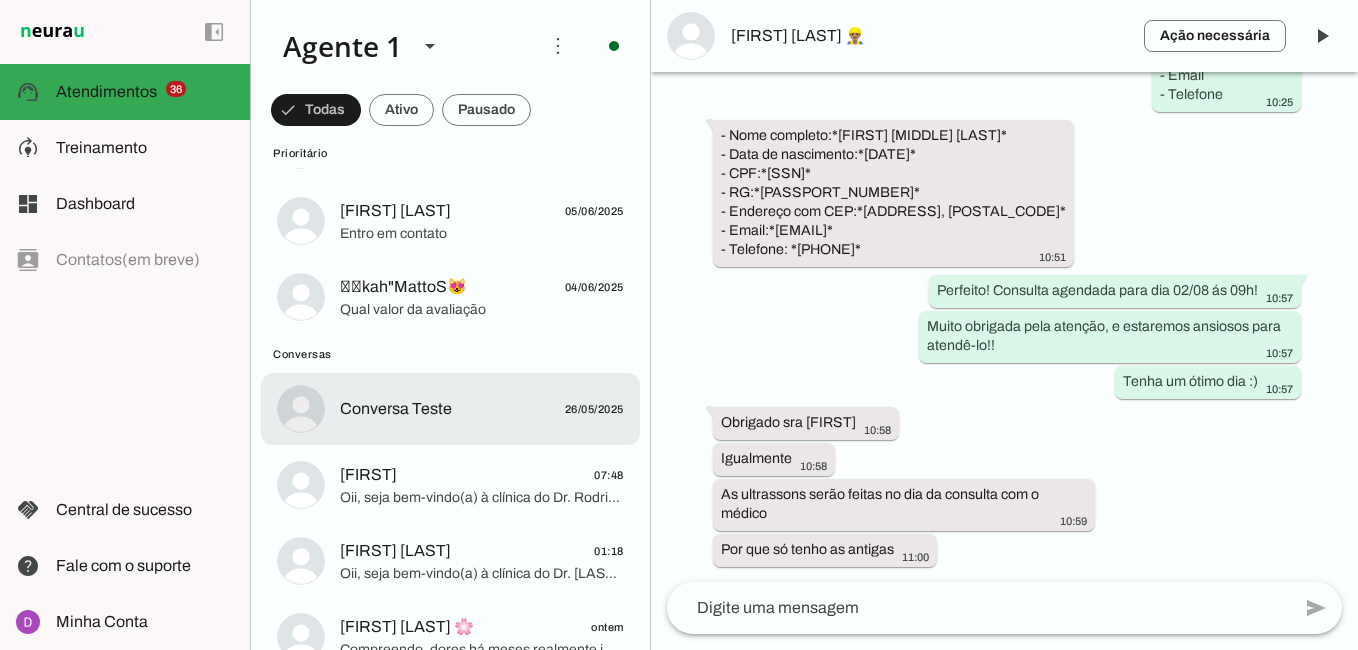 click on "Conversa Teste
[DATE]" 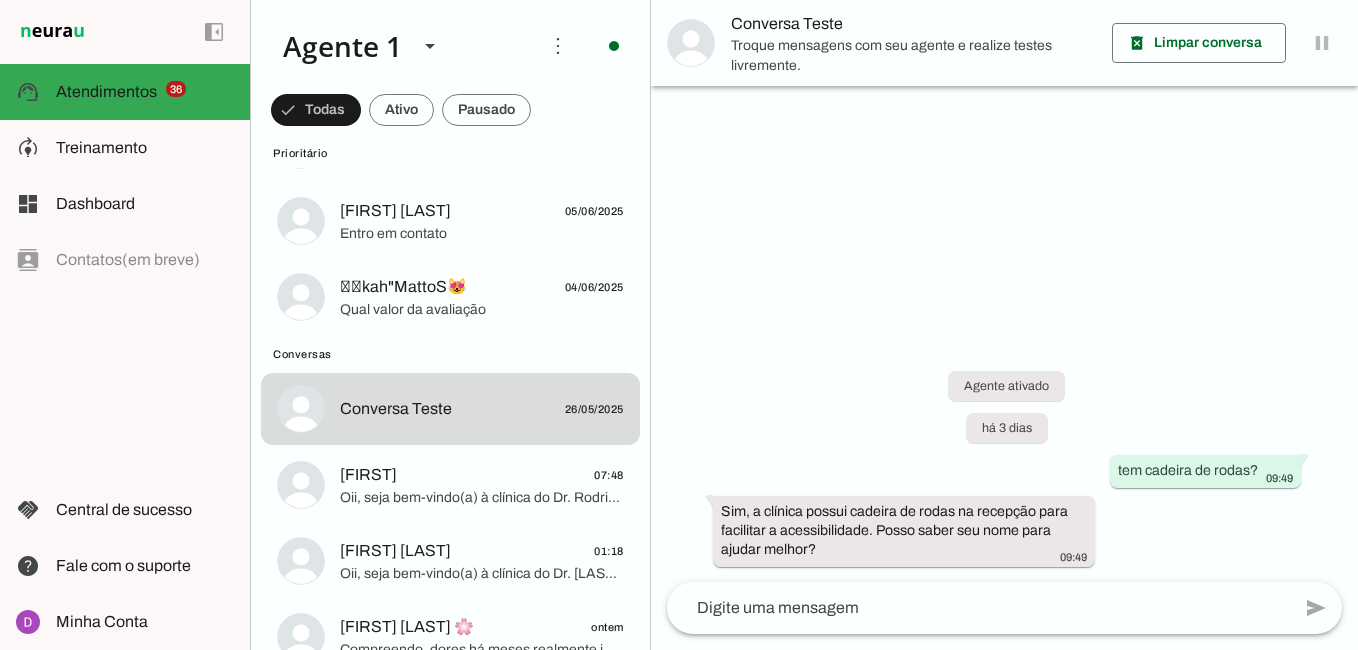click 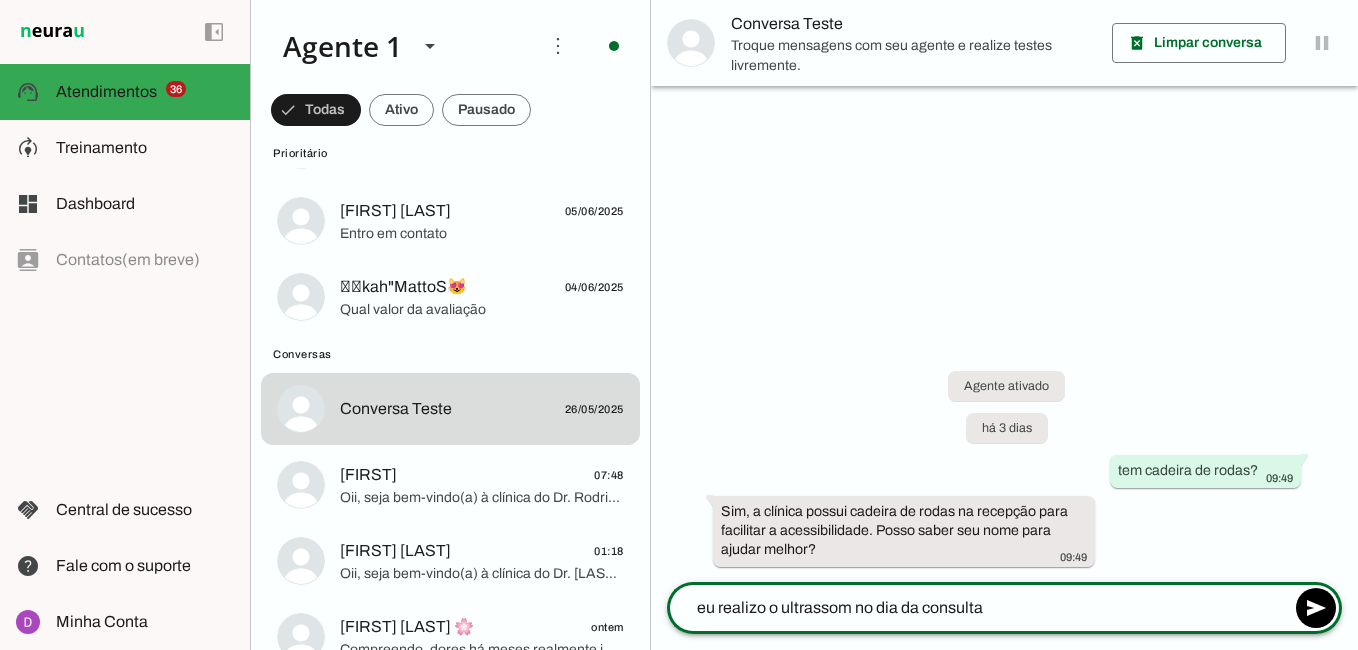 type on "eu realizo o ultrassom no dia da consulta?" 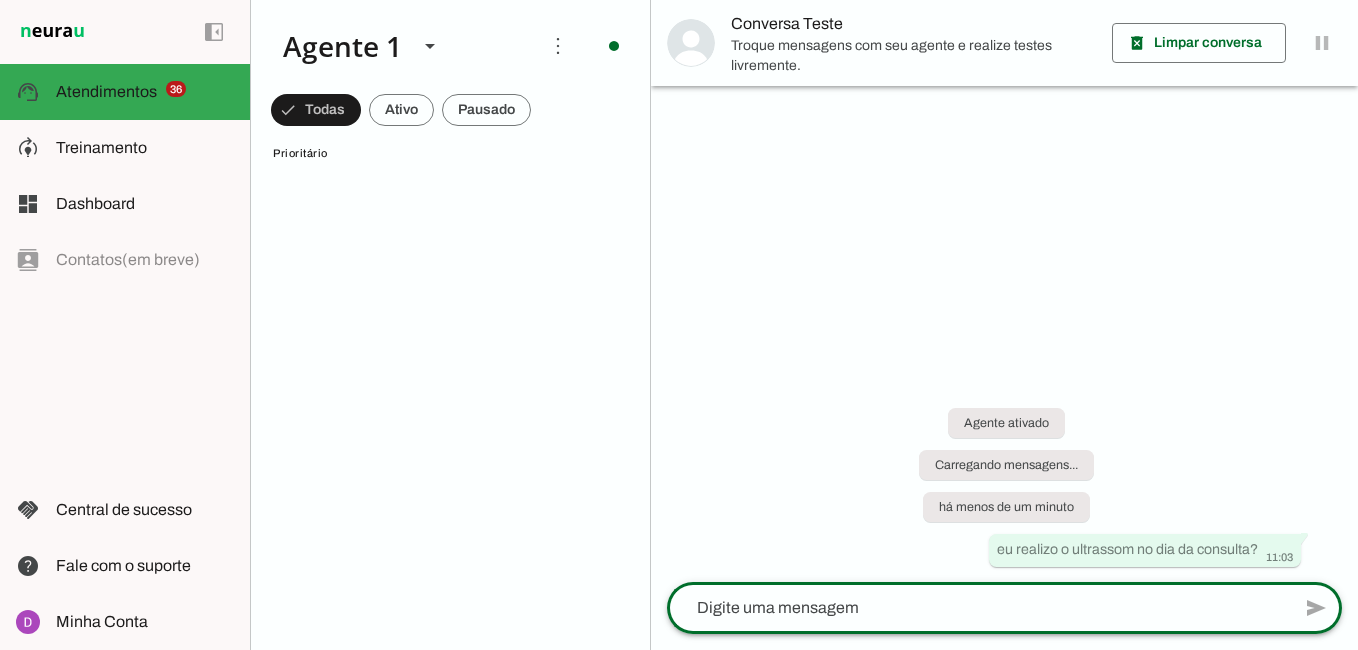 scroll, scrollTop: 0, scrollLeft: 0, axis: both 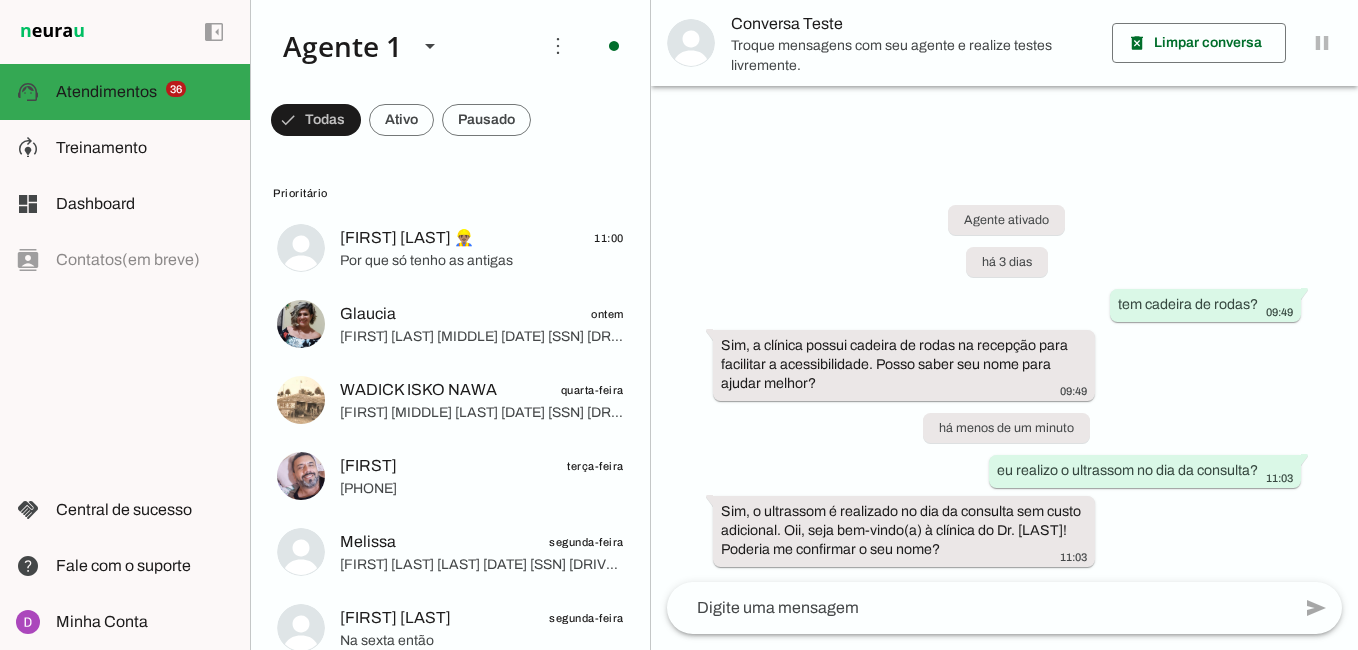 drag, startPoint x: 780, startPoint y: 528, endPoint x: 705, endPoint y: 508, distance: 77.62087 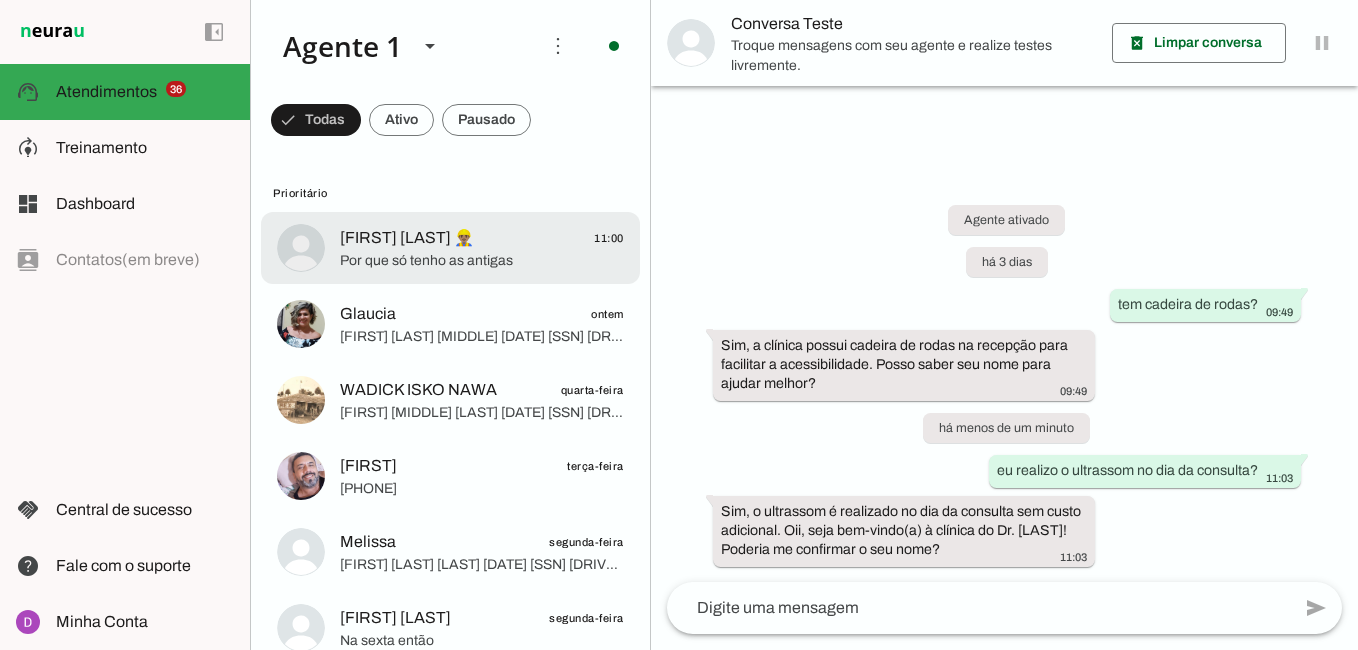 click on "Erikson Oliveira 👷🏽‍♂️
11:00" 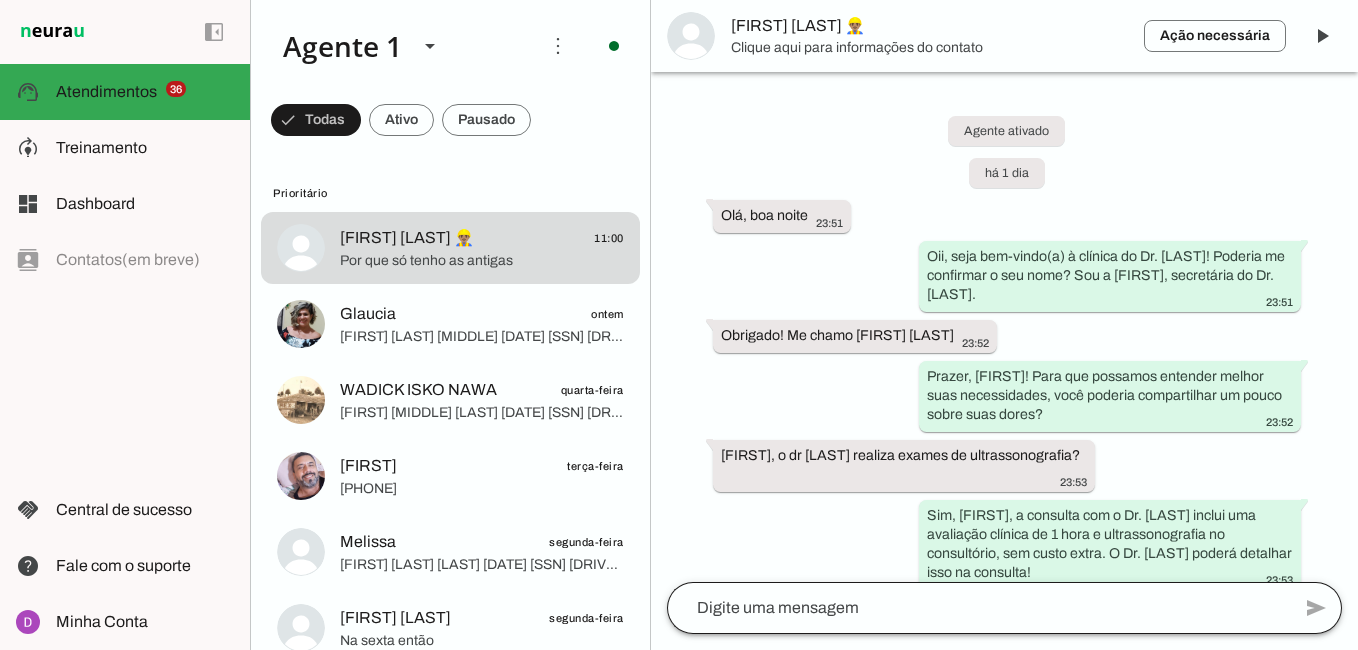 scroll, scrollTop: 2473, scrollLeft: 0, axis: vertical 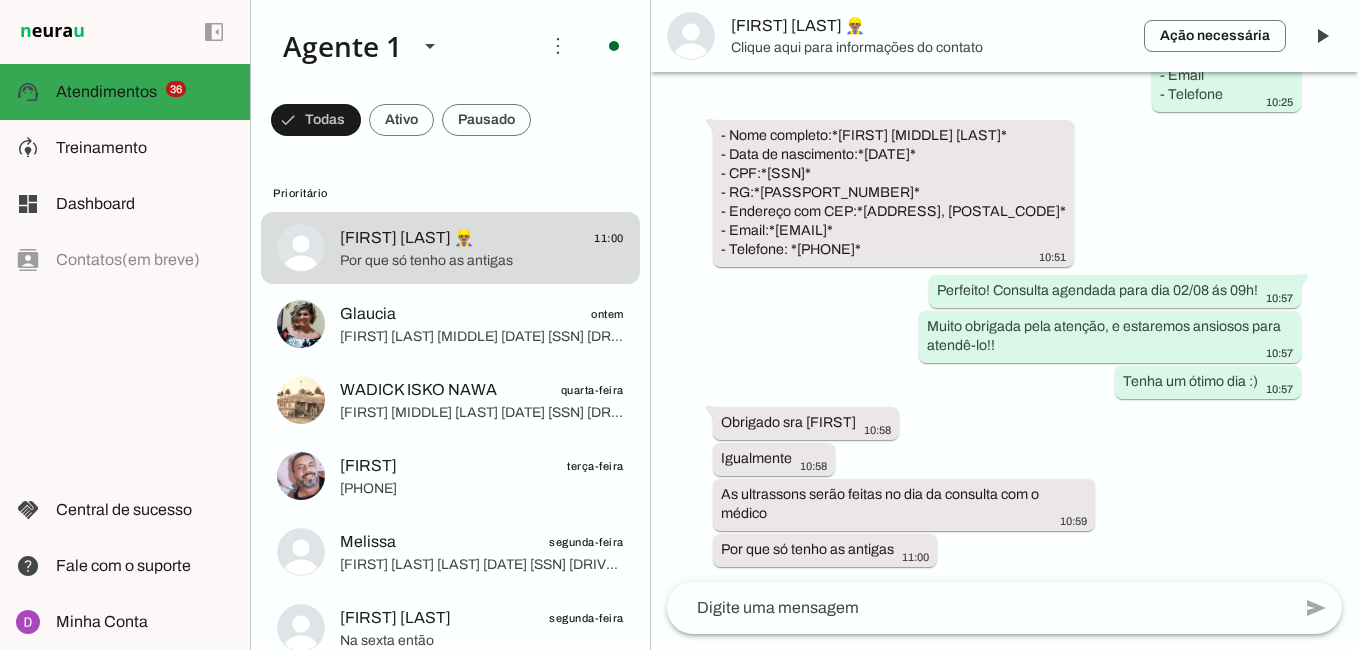 click 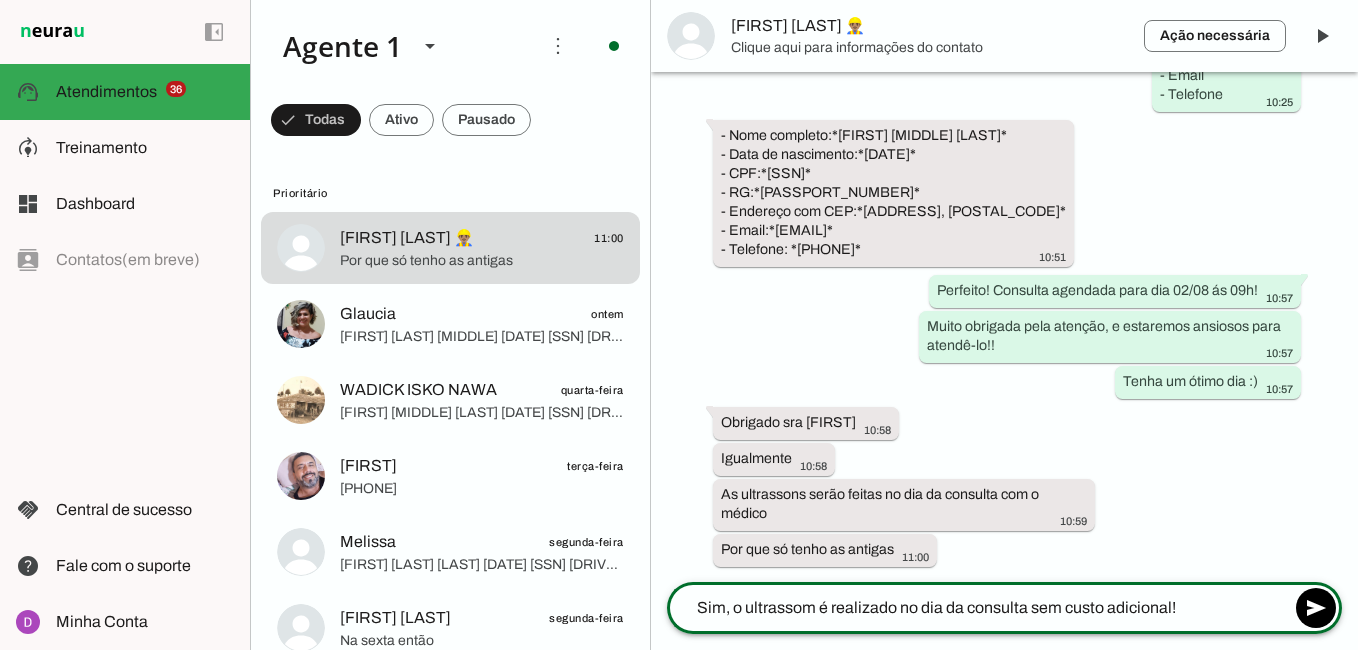 type on "Sim, o ultrassom é realizado no dia da consulta sem custo adicional!!" 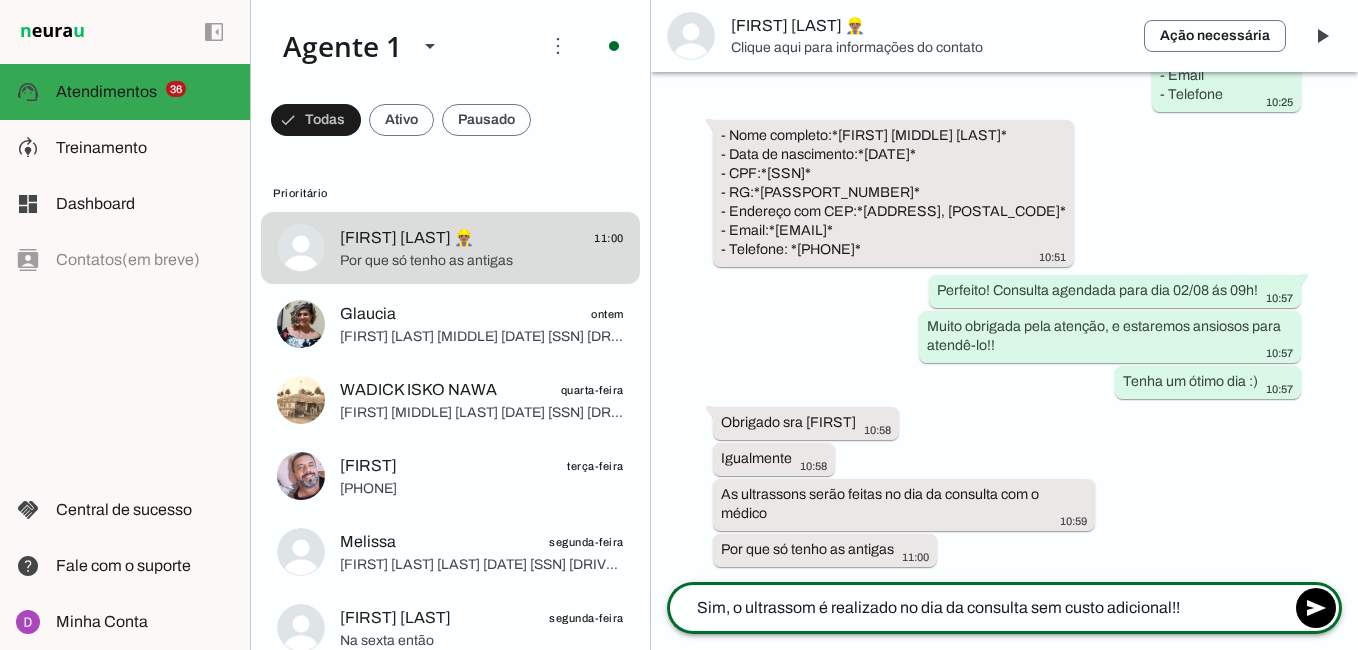 type 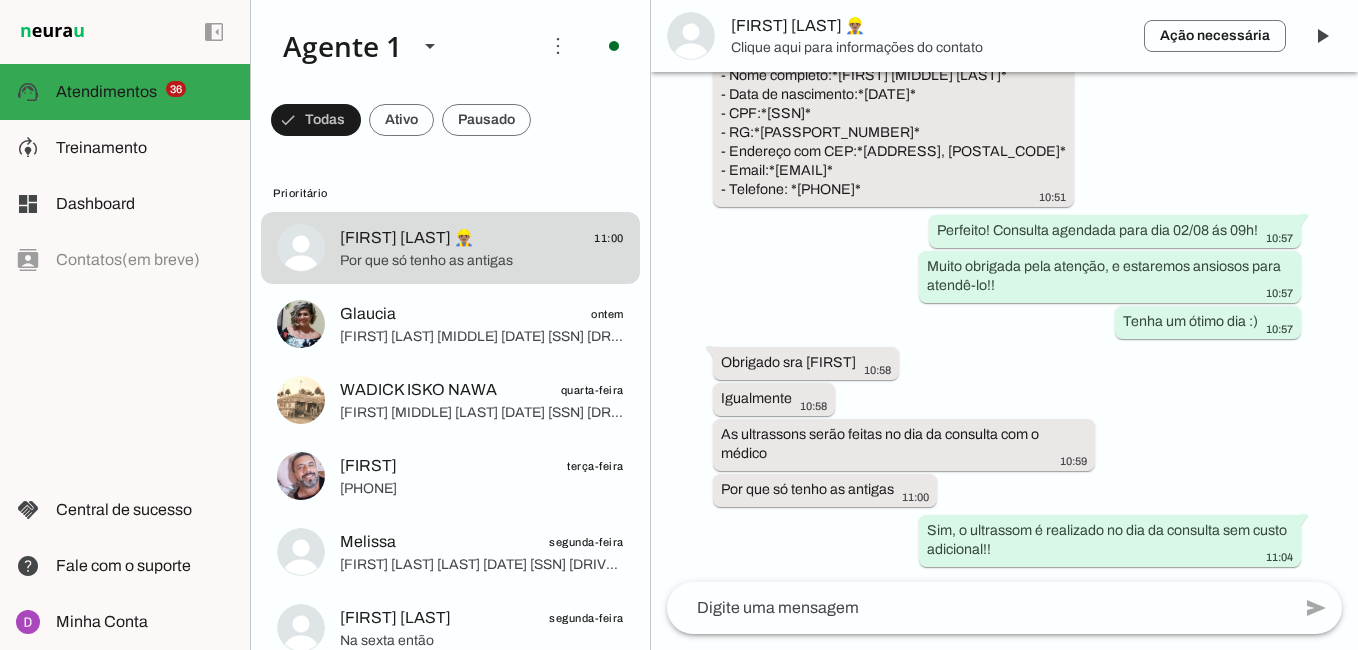 scroll, scrollTop: 0, scrollLeft: 0, axis: both 